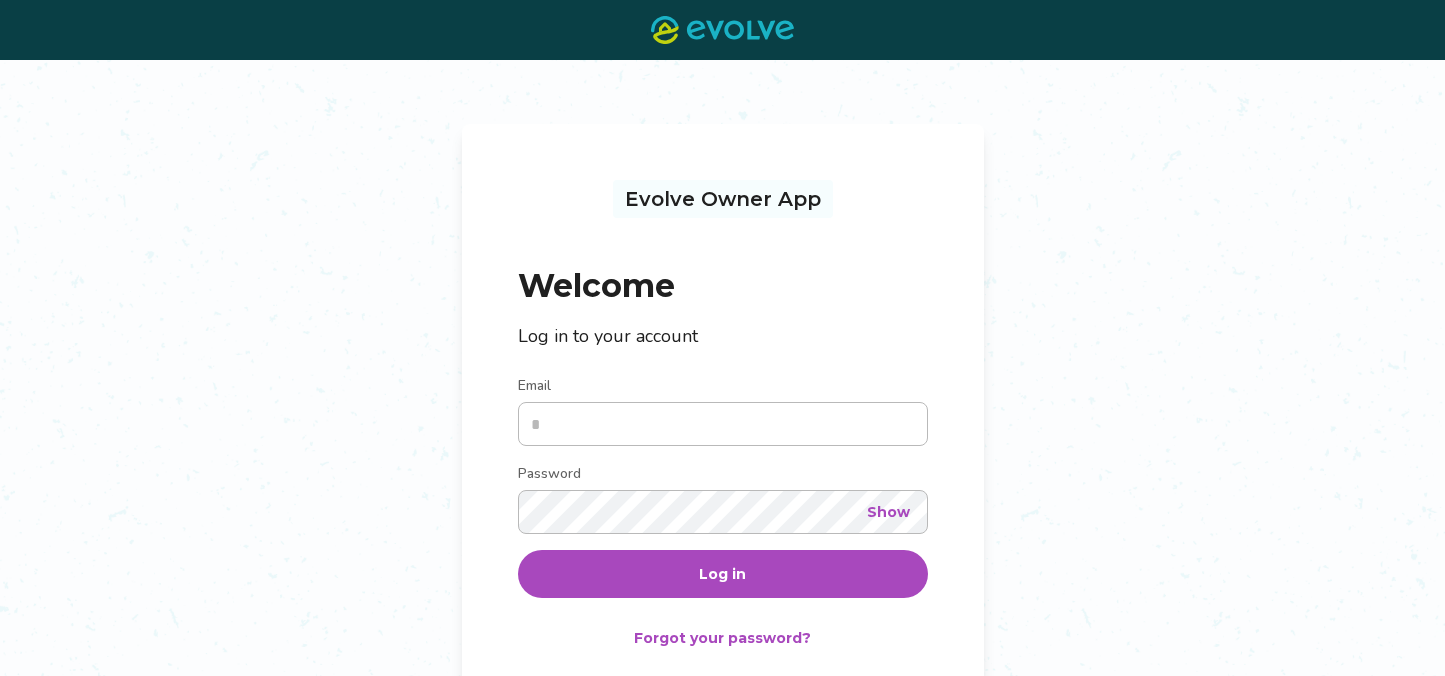 scroll, scrollTop: 0, scrollLeft: 0, axis: both 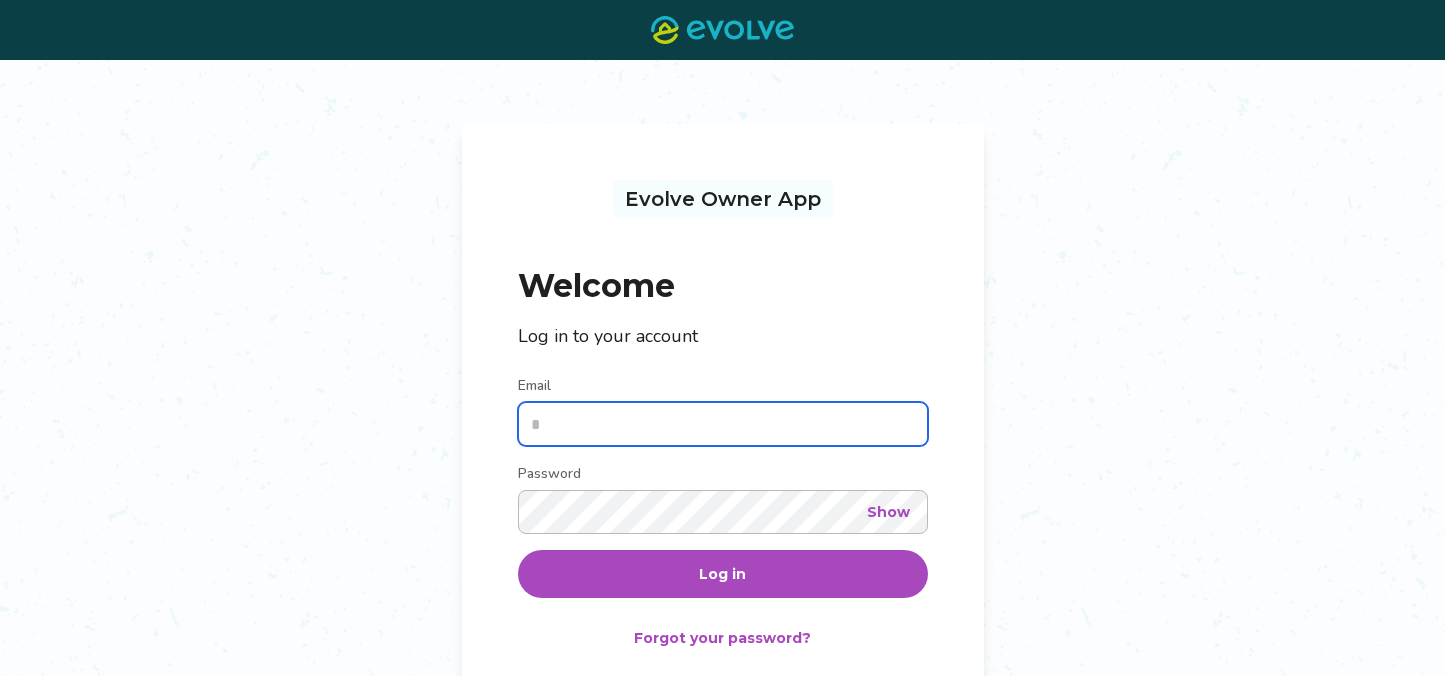 type on "**********" 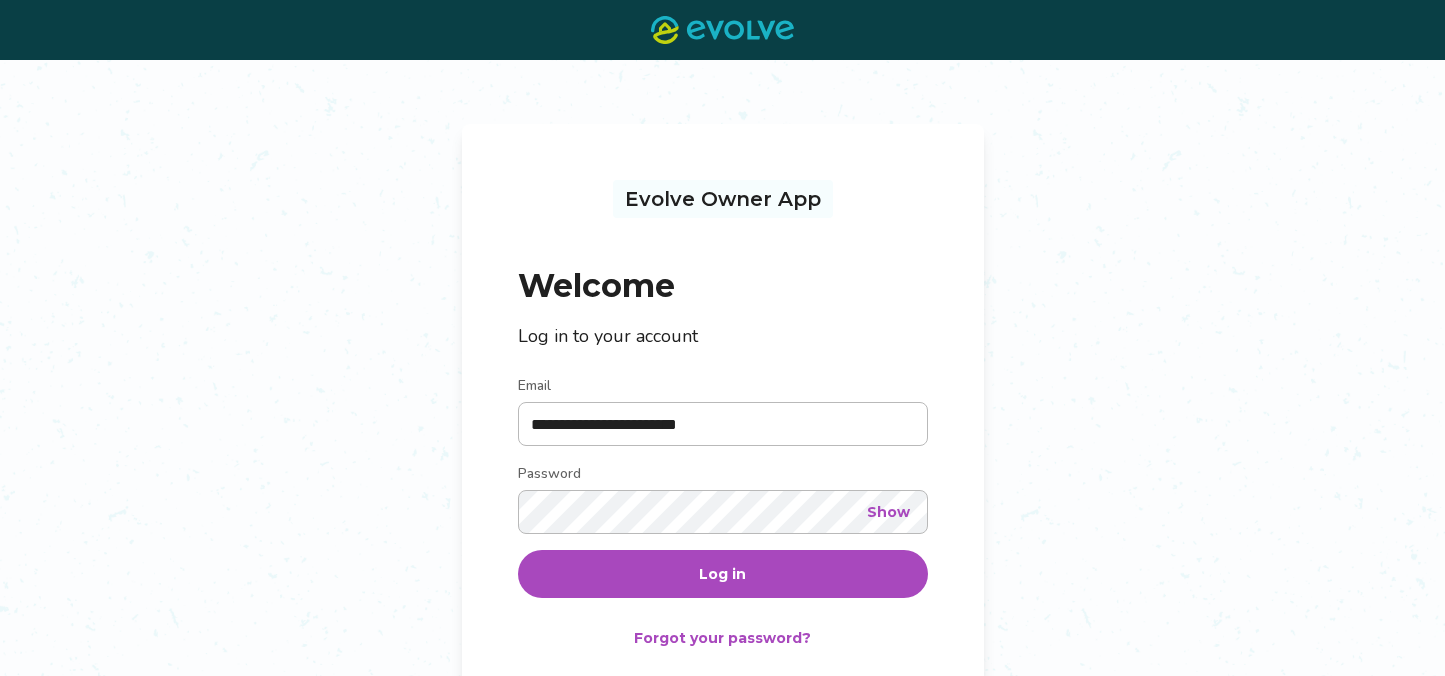 click on "Log in" at bounding box center (722, 574) 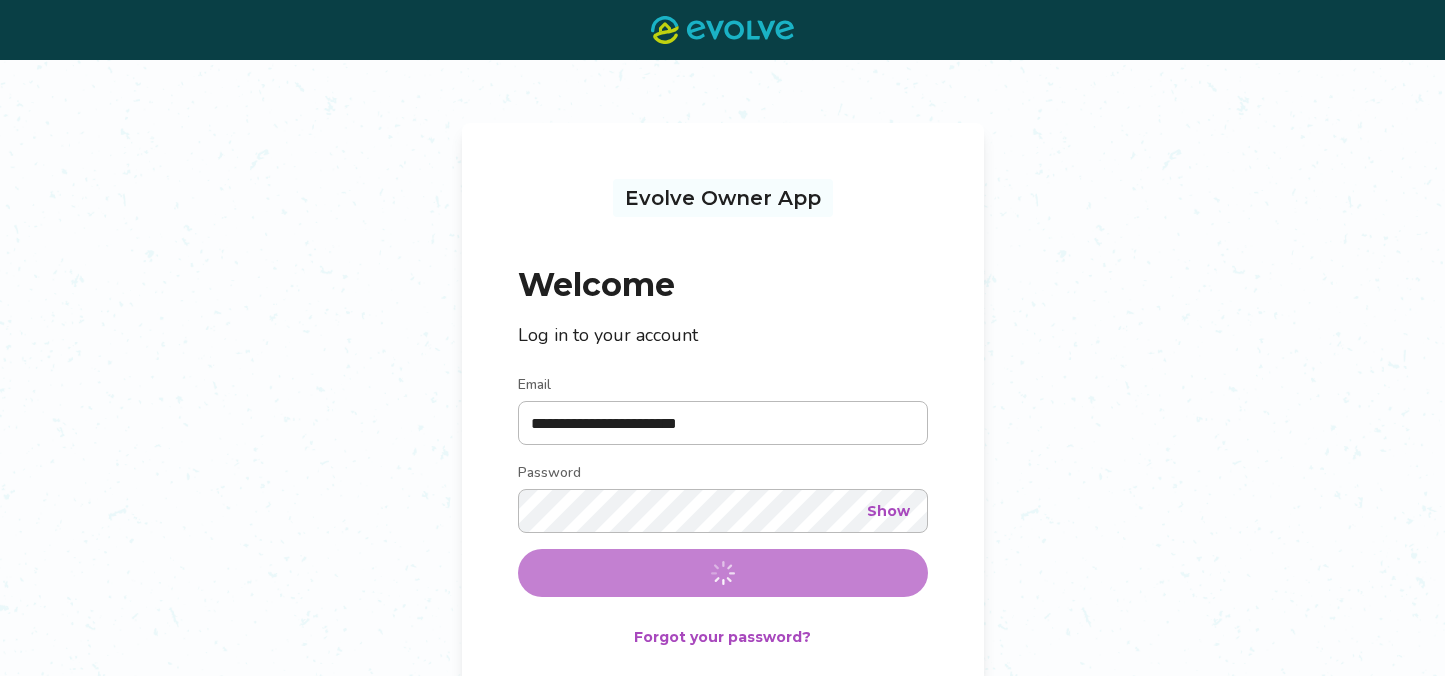 click on "**********" at bounding box center [722, 410] 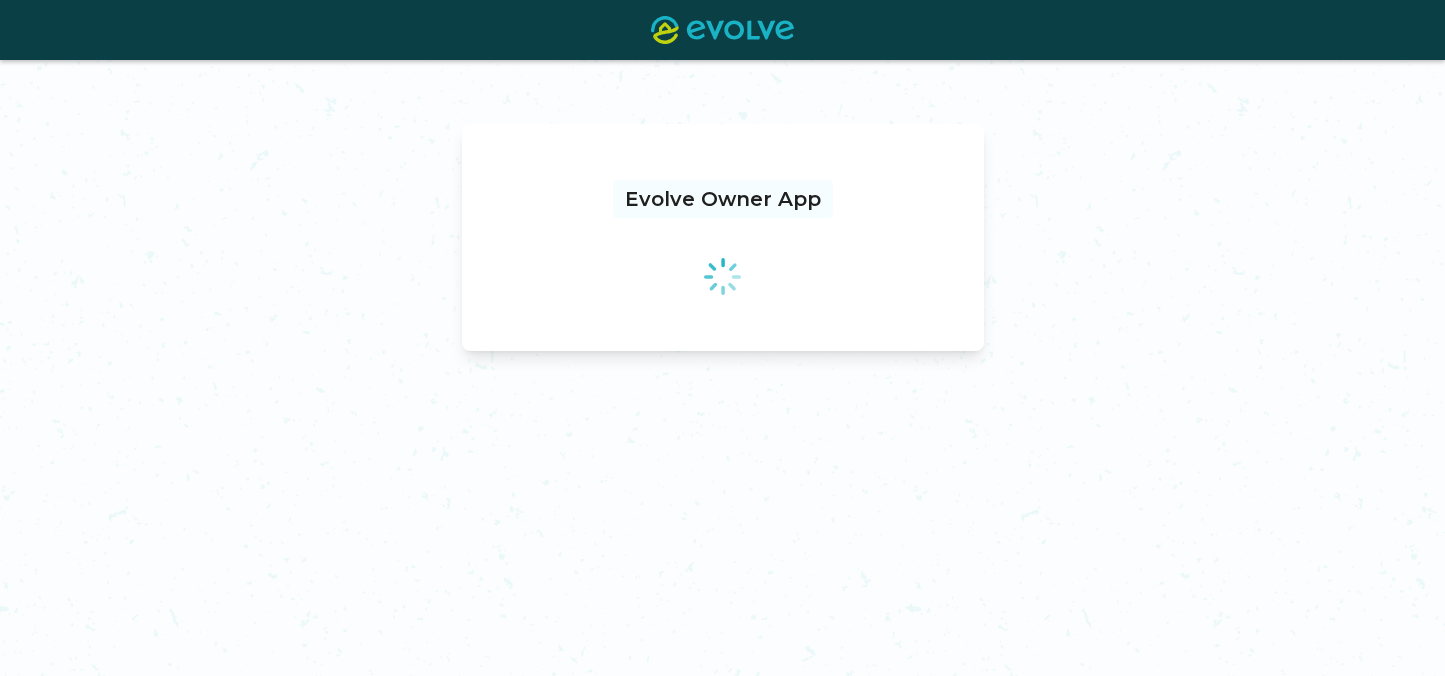 scroll, scrollTop: 0, scrollLeft: 0, axis: both 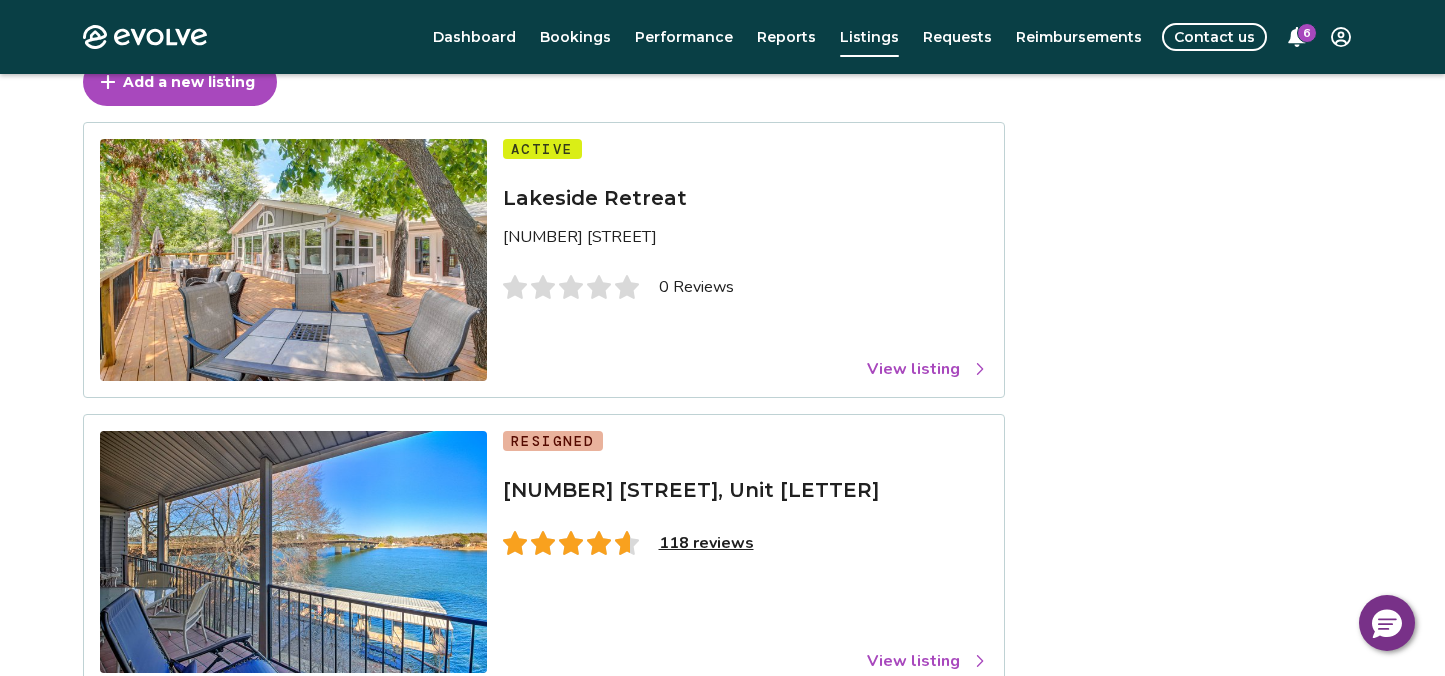 click on "View listing" at bounding box center [927, 369] 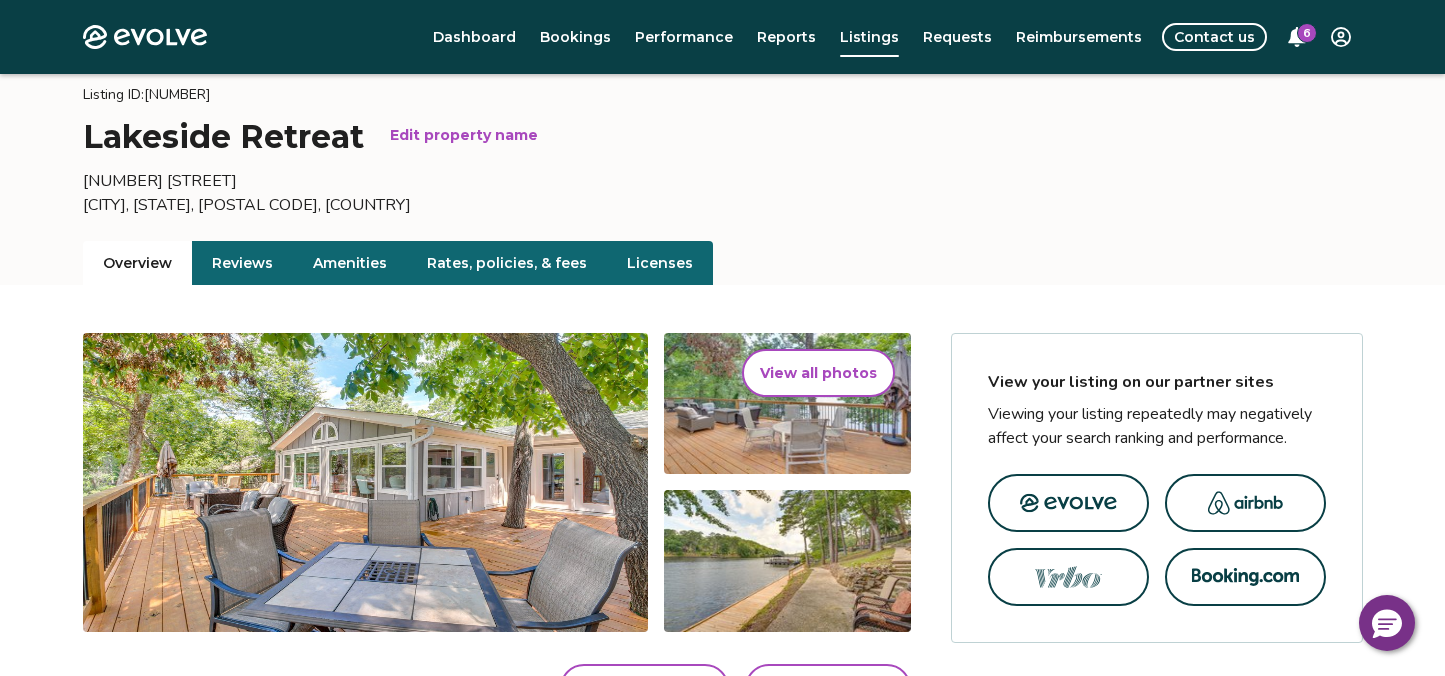 scroll, scrollTop: 77, scrollLeft: 0, axis: vertical 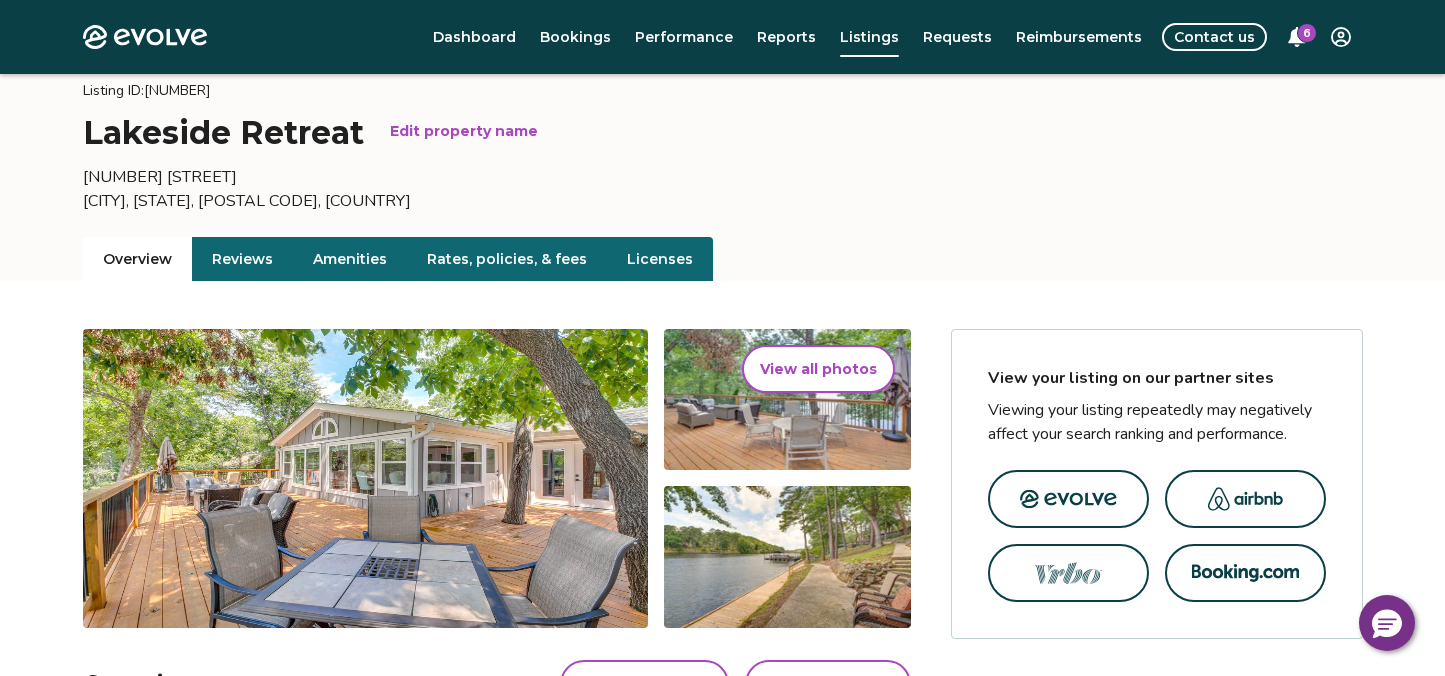 click on "Reviews" at bounding box center [242, 259] 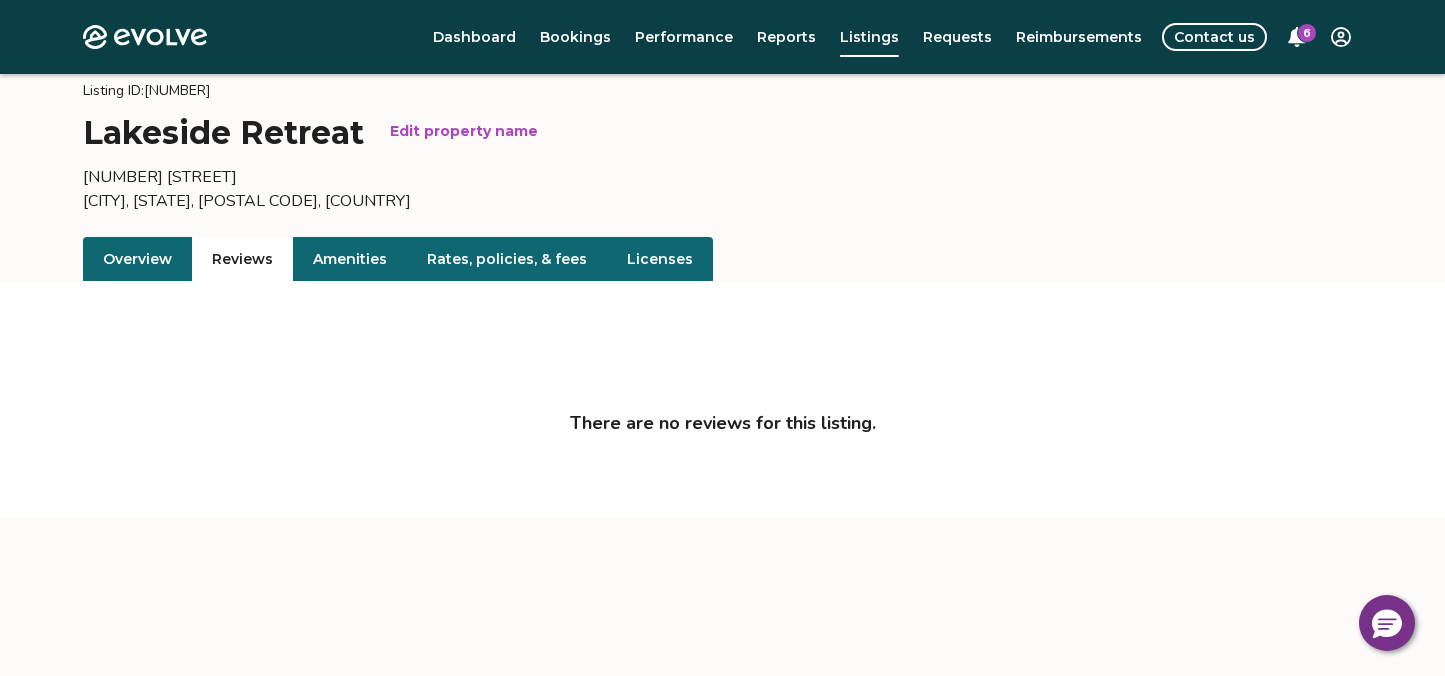 click on "Overview" at bounding box center [137, 259] 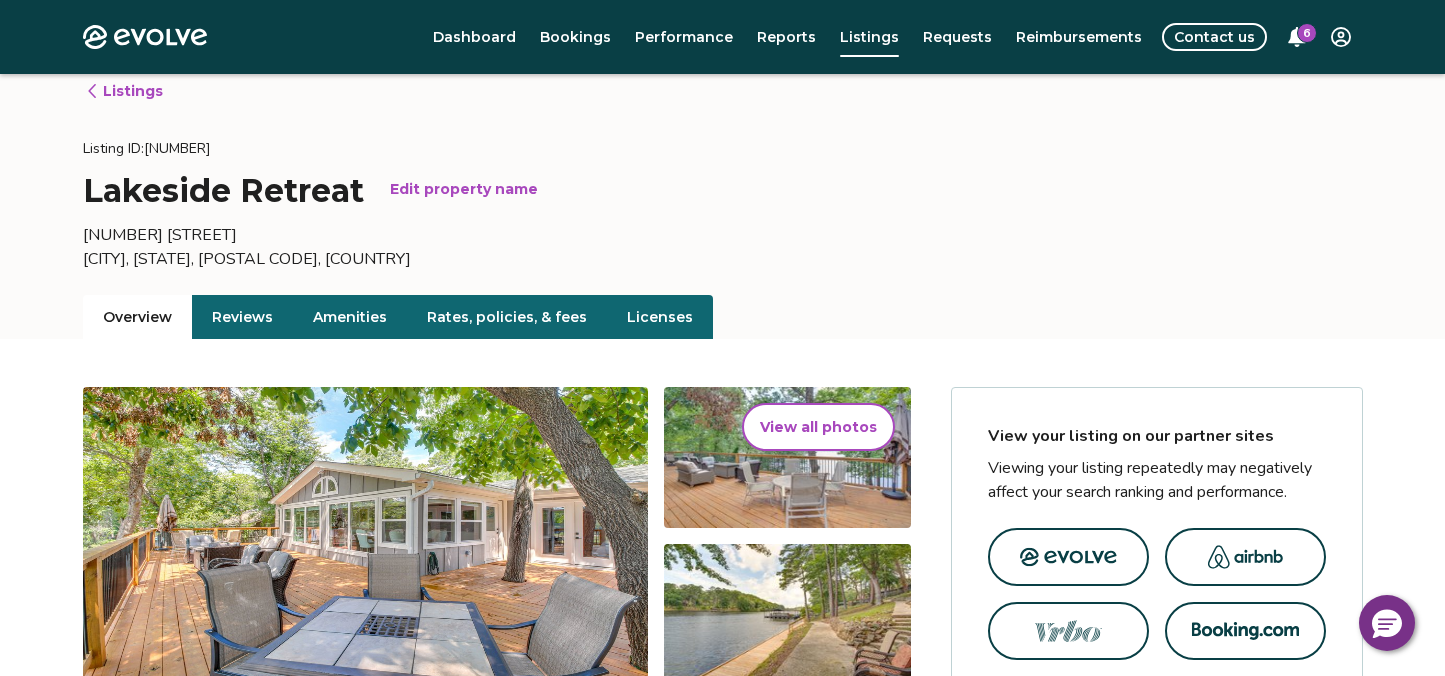 scroll, scrollTop: 0, scrollLeft: 0, axis: both 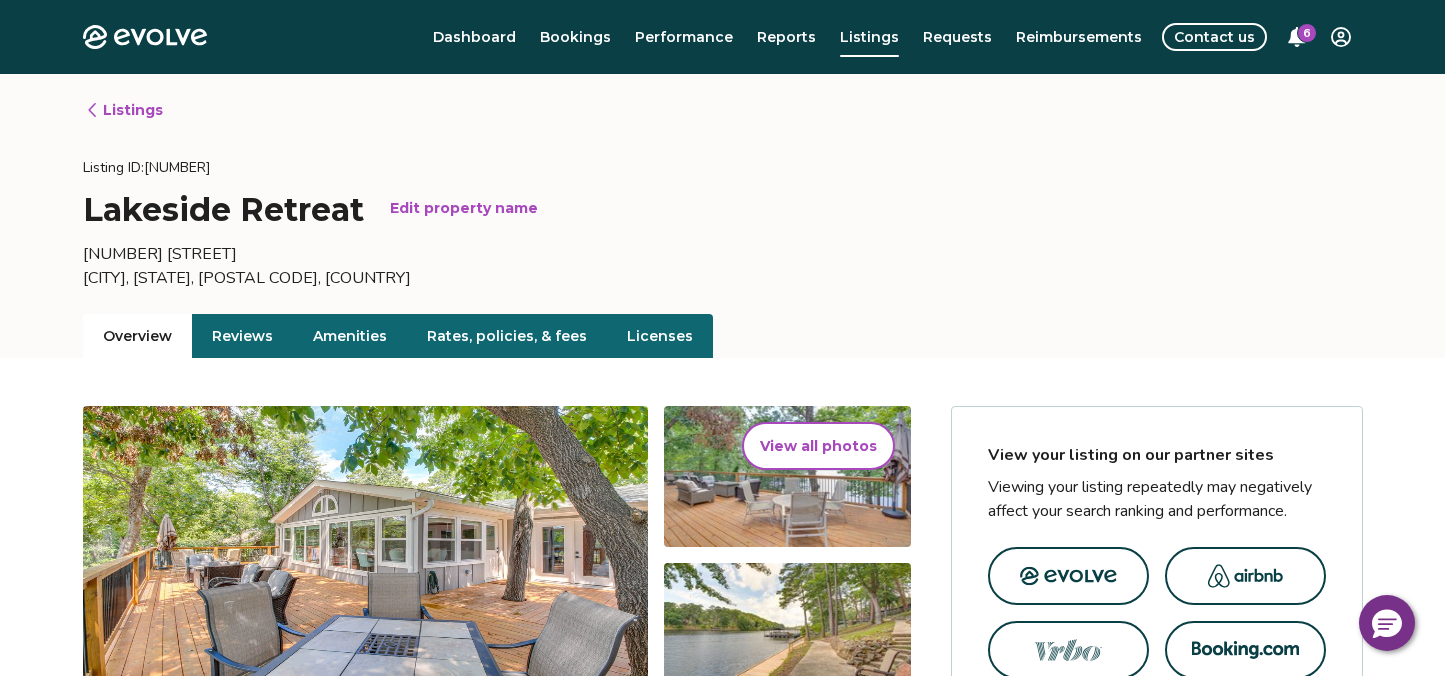 click on "Contact us" at bounding box center (1214, 37) 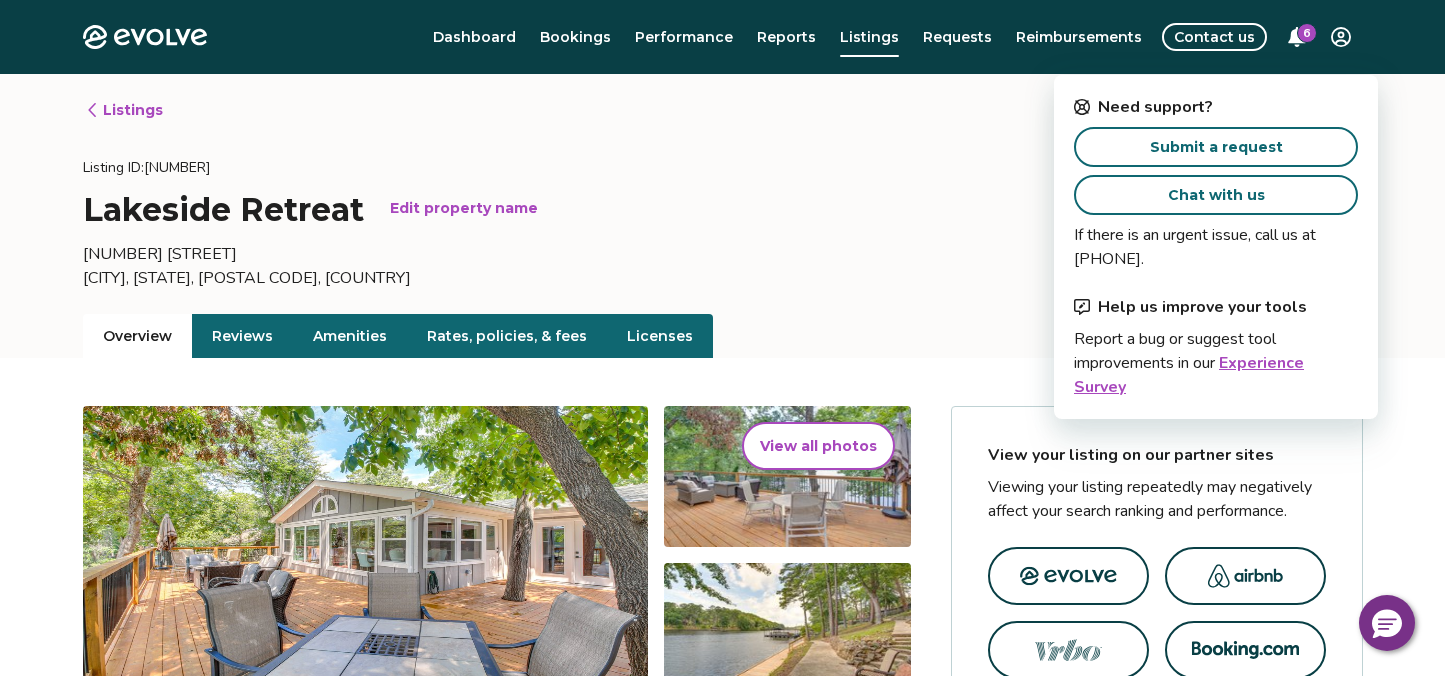 click on "Chat with us" at bounding box center [1216, 195] 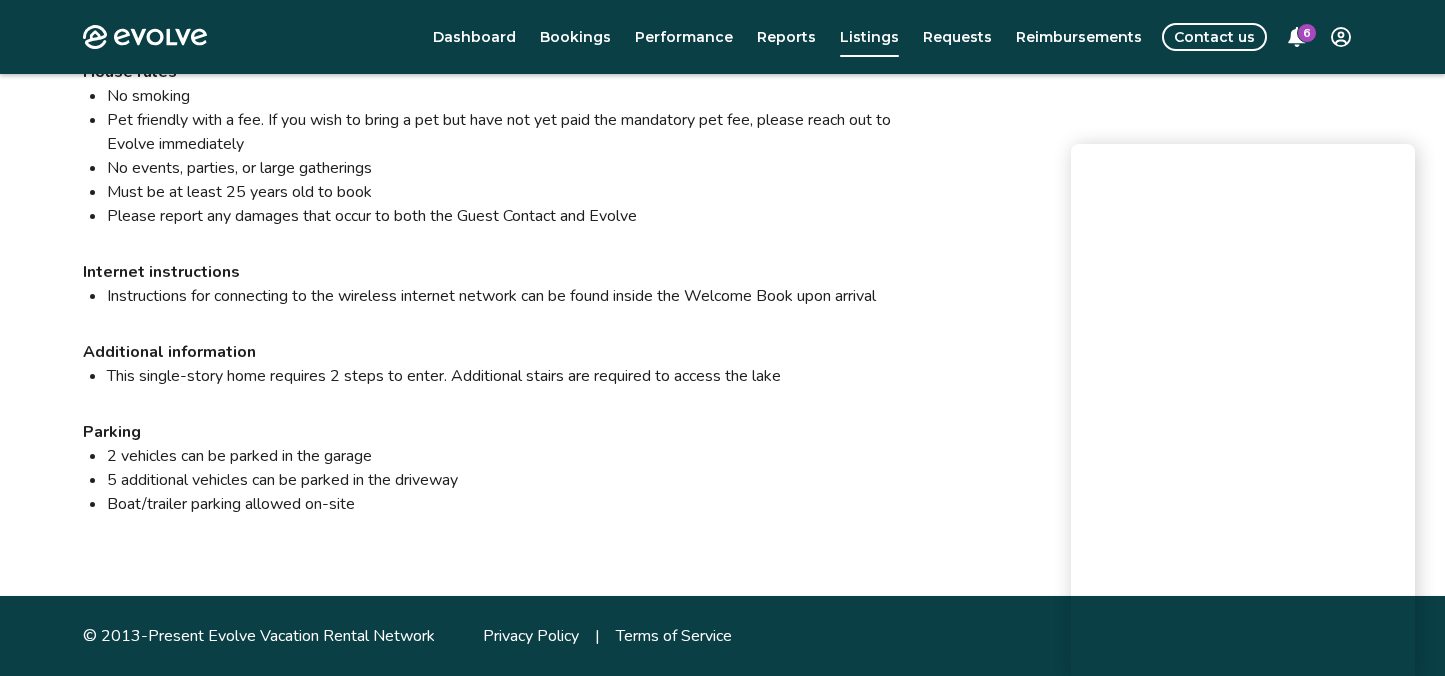 scroll, scrollTop: 2346, scrollLeft: 0, axis: vertical 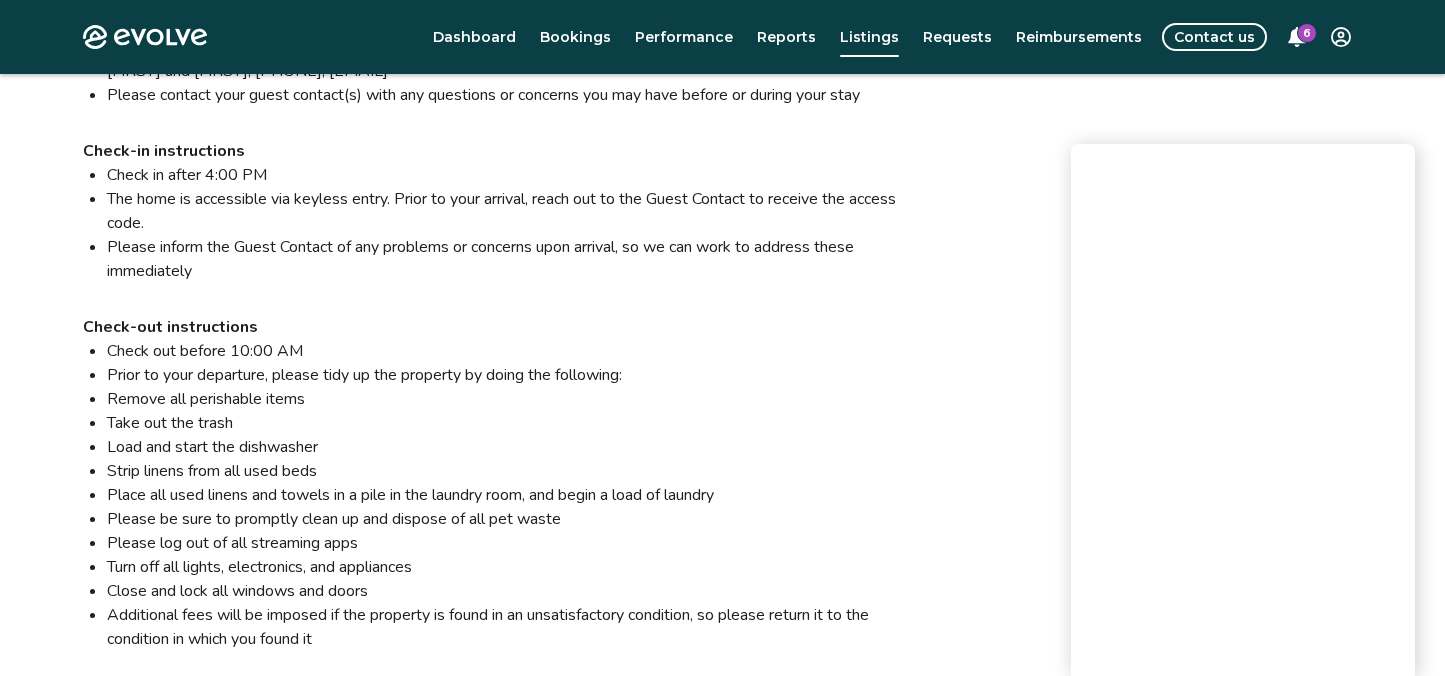 click on "Dashboard" at bounding box center (474, 37) 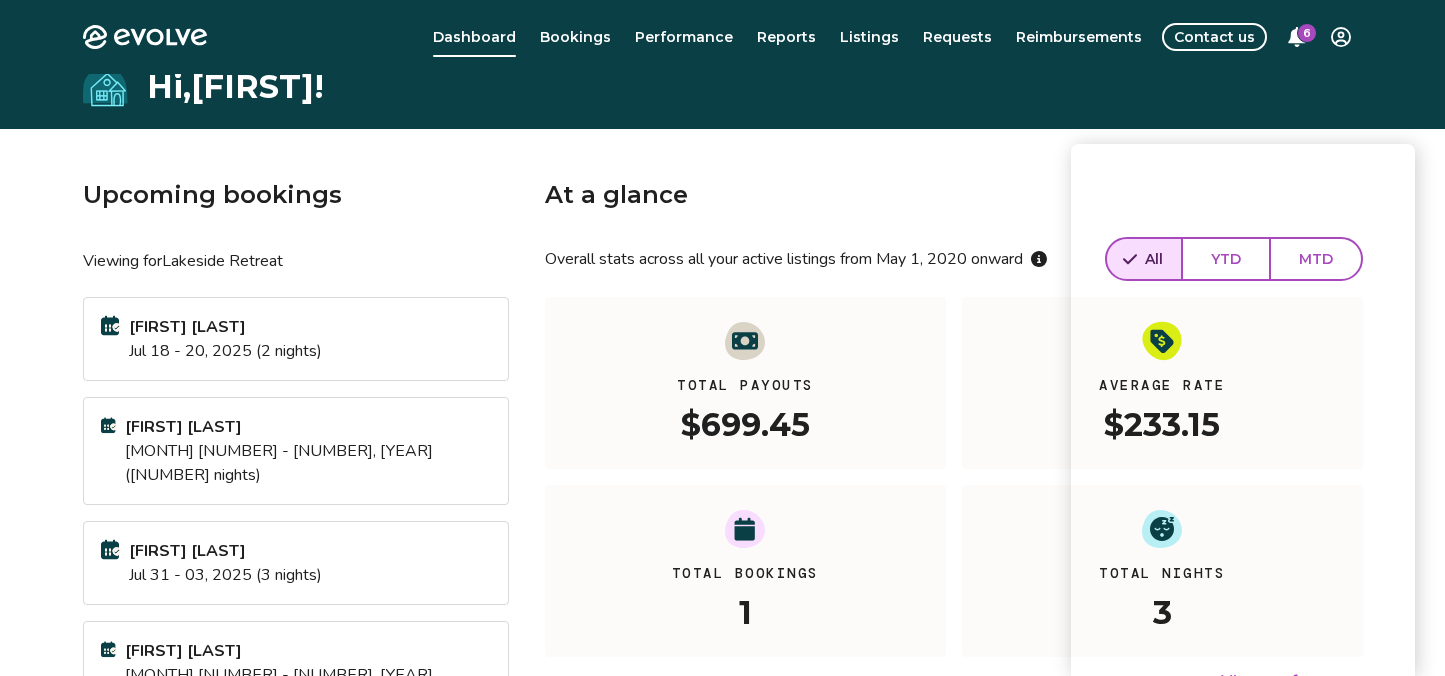 scroll, scrollTop: 0, scrollLeft: 0, axis: both 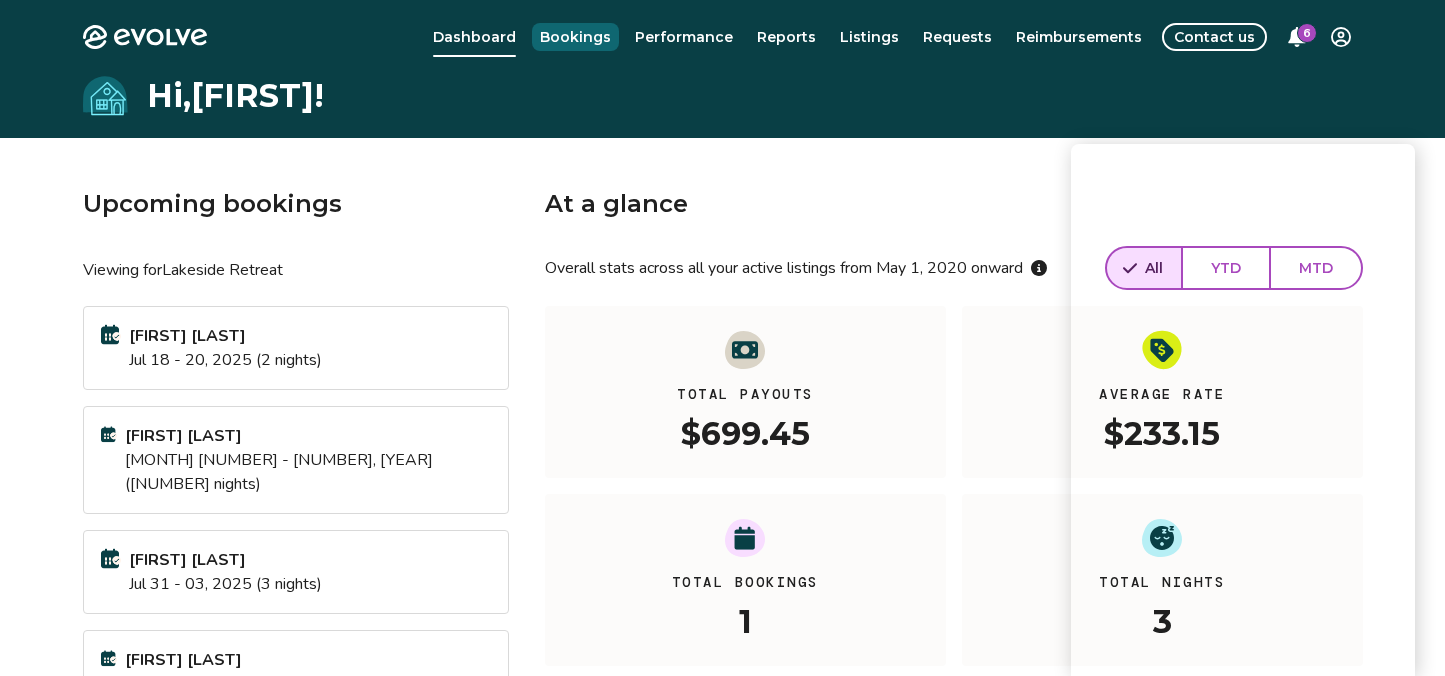 click on "Bookings" at bounding box center (575, 37) 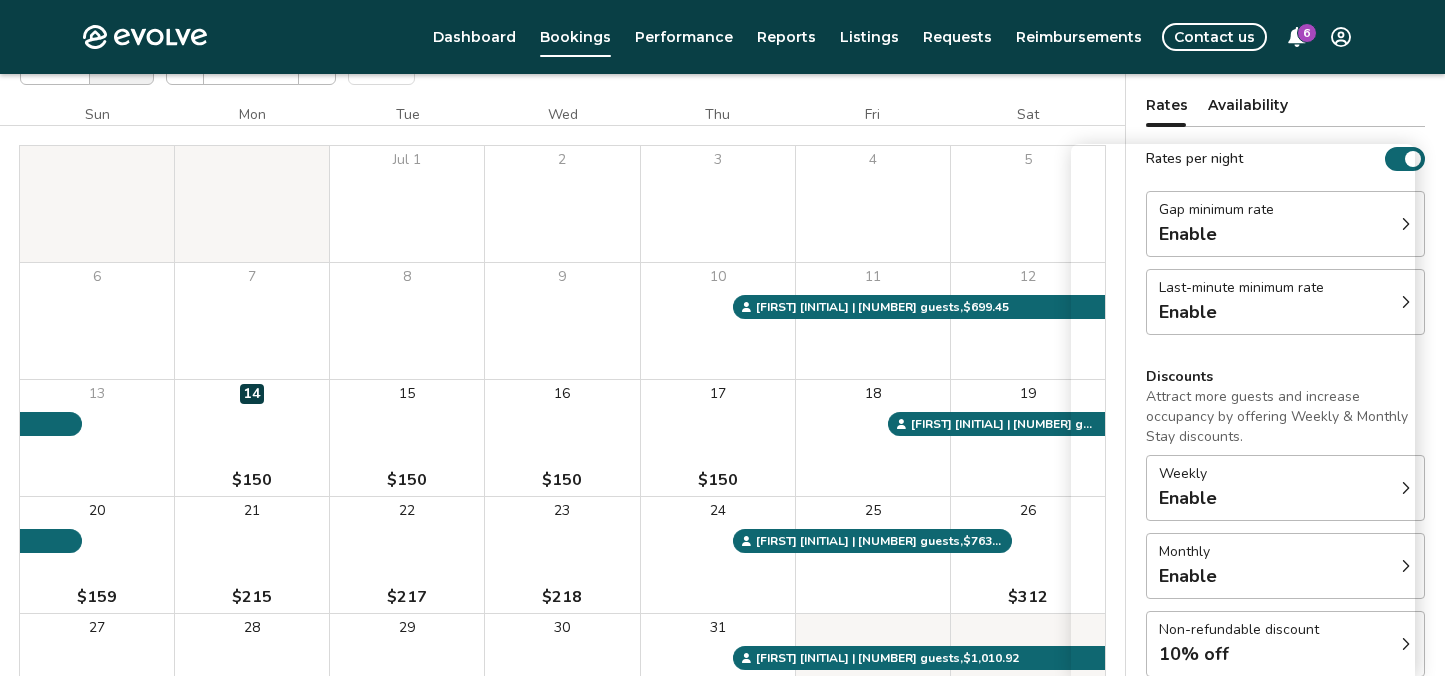 scroll, scrollTop: 358, scrollLeft: 0, axis: vertical 